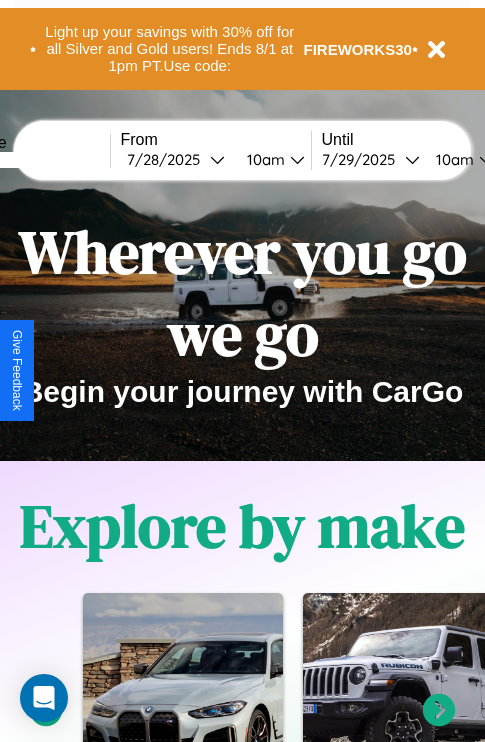 scroll, scrollTop: 0, scrollLeft: 0, axis: both 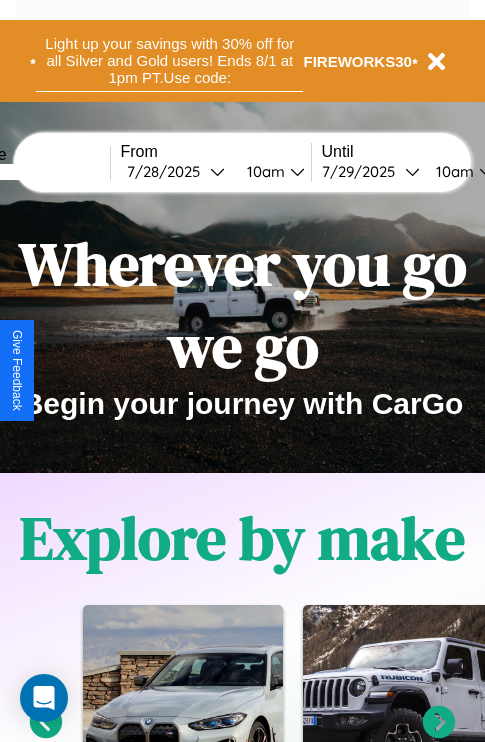 click on "Light up your savings with 30% off for all Silver and Gold users! Ends 8/1 at 1pm PT.  Use code:" at bounding box center [169, 61] 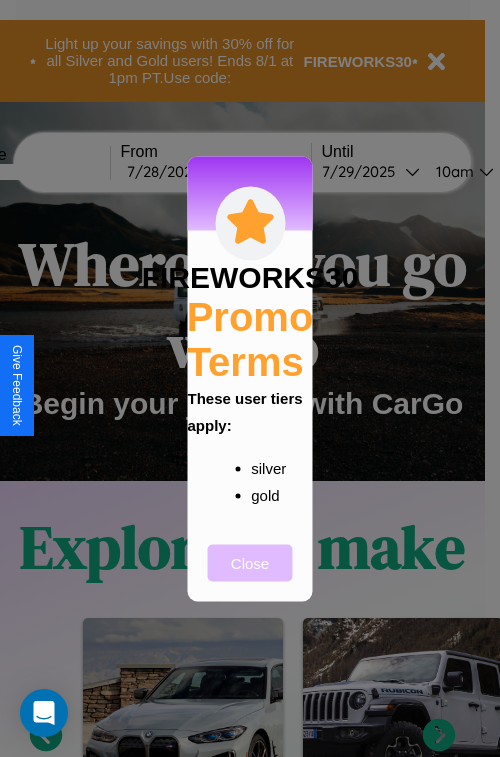 click on "Close" at bounding box center (250, 562) 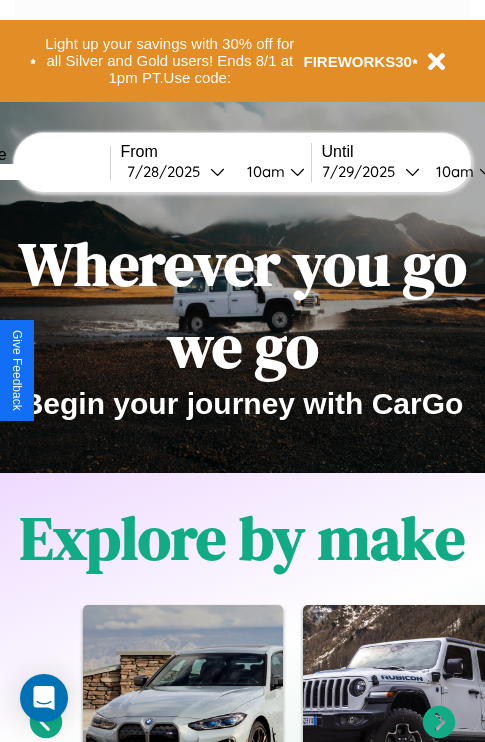 click at bounding box center [35, 172] 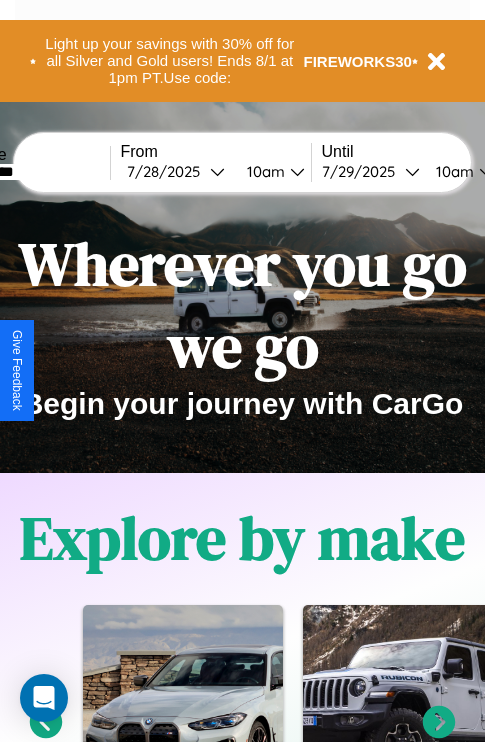 type on "*********" 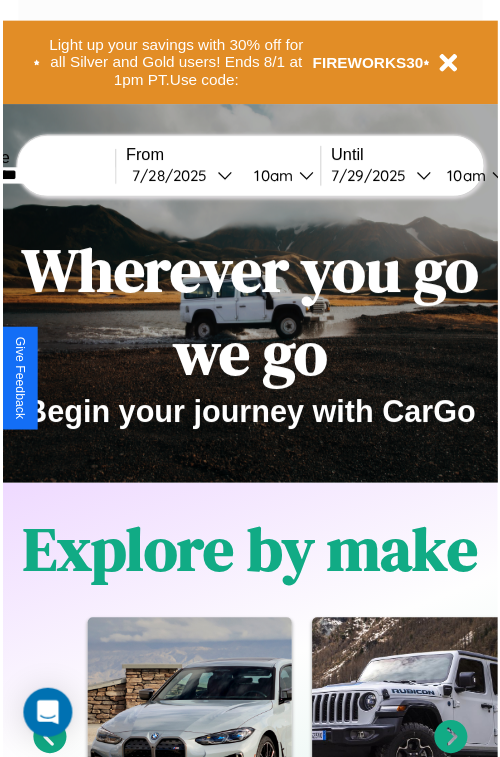 select on "*" 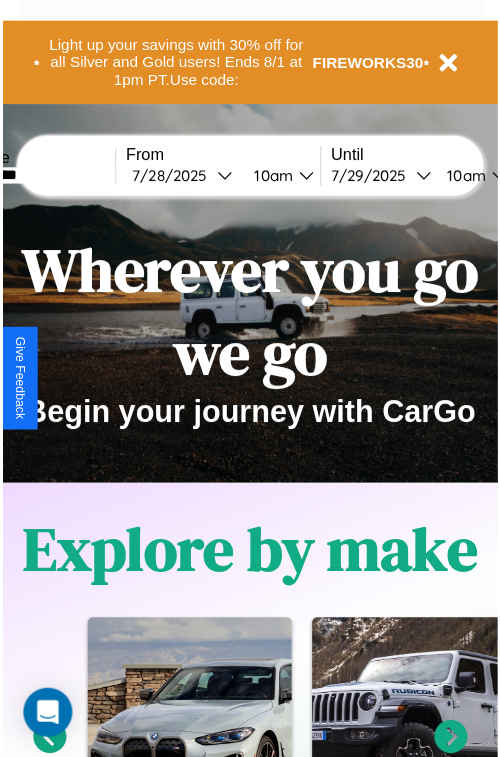 select on "****" 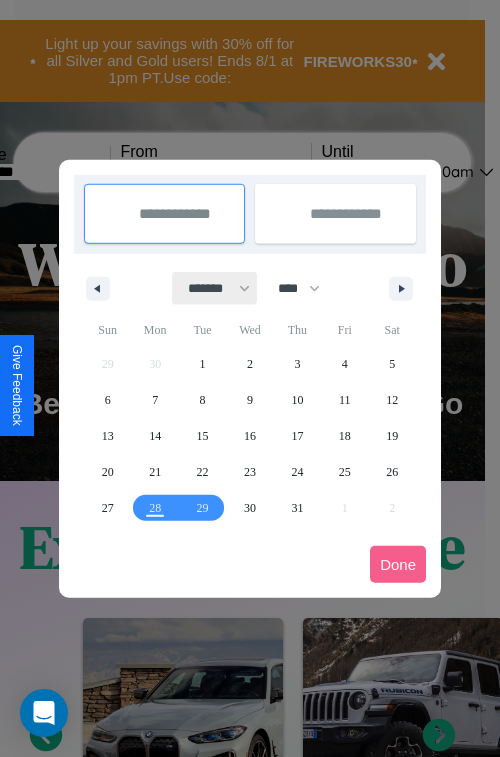 click on "******* ******** ***** ***** *** **** **** ****** ********* ******* ******** ********" at bounding box center [215, 288] 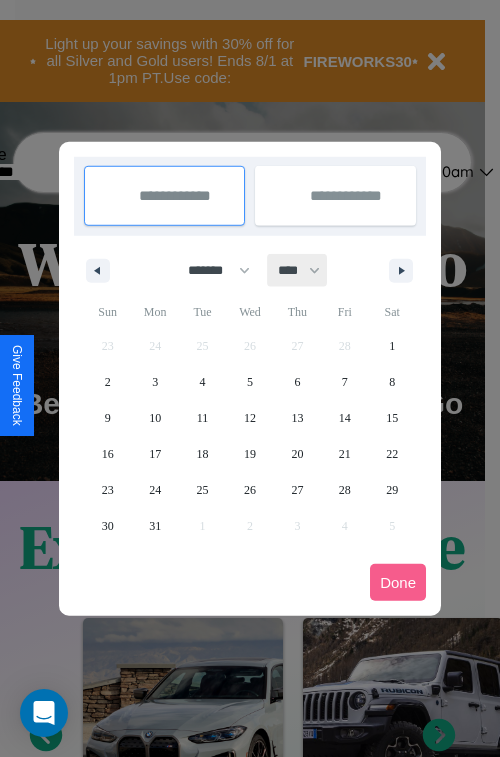 click on "**** **** **** **** **** **** **** **** **** **** **** **** **** **** **** **** **** **** **** **** **** **** **** **** **** **** **** **** **** **** **** **** **** **** **** **** **** **** **** **** **** **** **** **** **** **** **** **** **** **** **** **** **** **** **** **** **** **** **** **** **** **** **** **** **** **** **** **** **** **** **** **** **** **** **** **** **** **** **** **** **** **** **** **** **** **** **** **** **** **** **** **** **** **** **** **** **** **** **** **** **** **** **** **** **** **** **** **** **** **** **** **** **** **** **** **** **** **** **** **** ****" at bounding box center [298, 270] 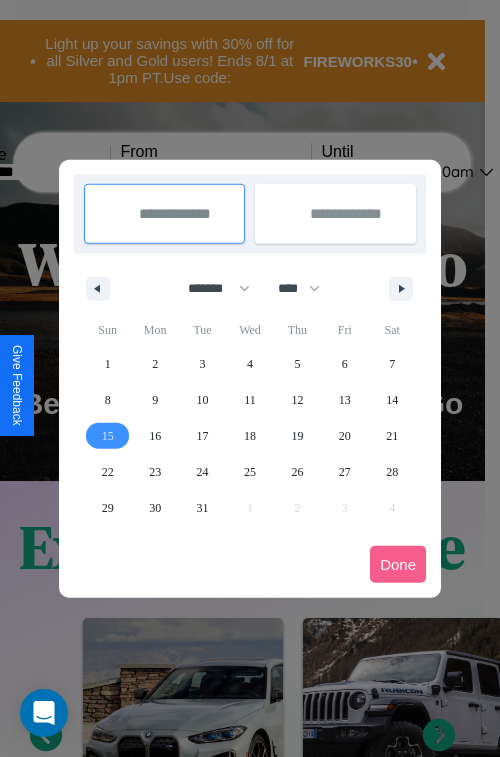 click on "15" at bounding box center [108, 436] 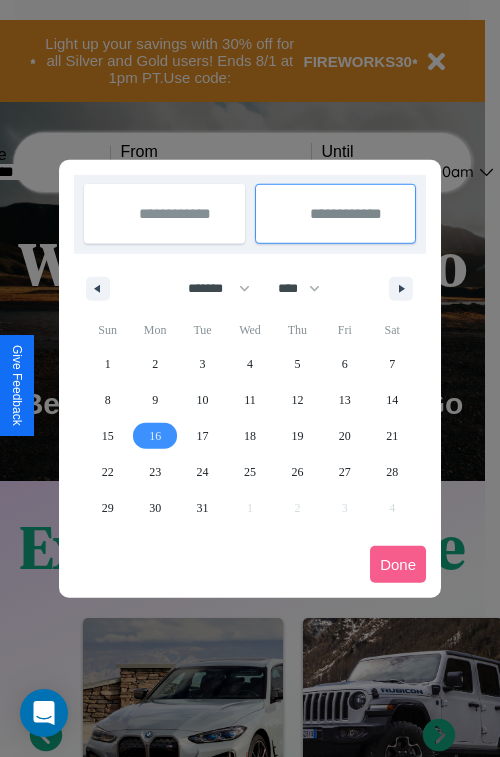 click on "16" at bounding box center [155, 436] 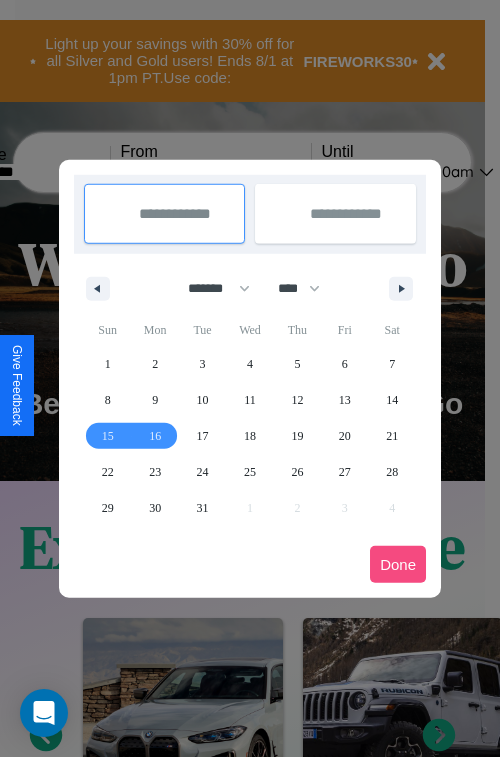 click on "Done" at bounding box center (398, 564) 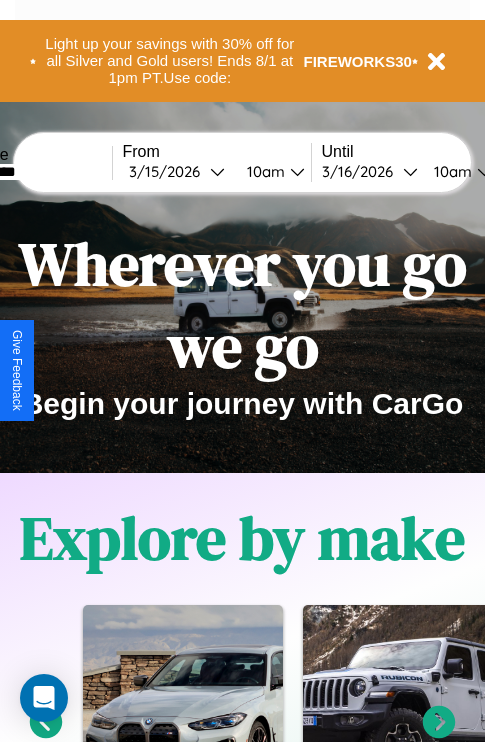 scroll, scrollTop: 0, scrollLeft: 74, axis: horizontal 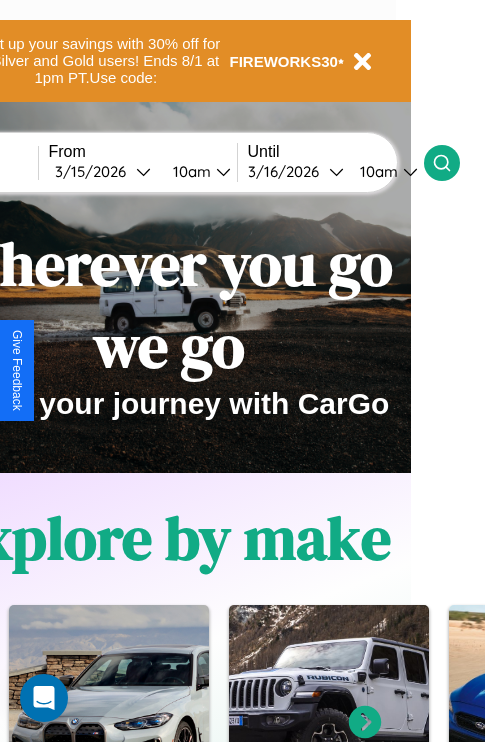 click 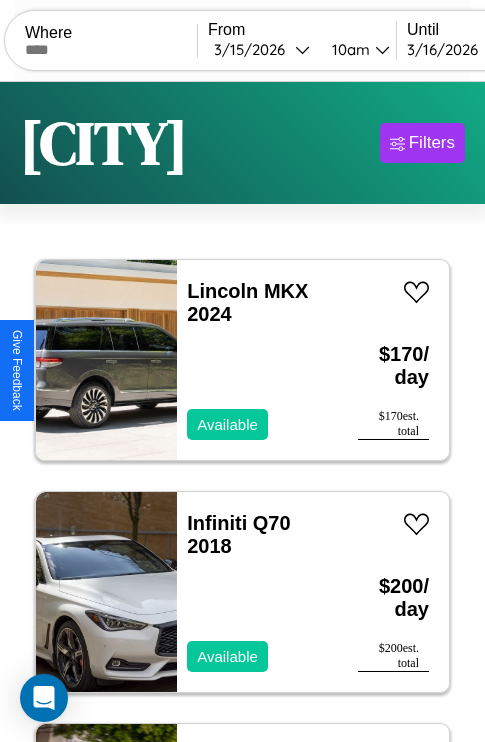 scroll, scrollTop: 95, scrollLeft: 0, axis: vertical 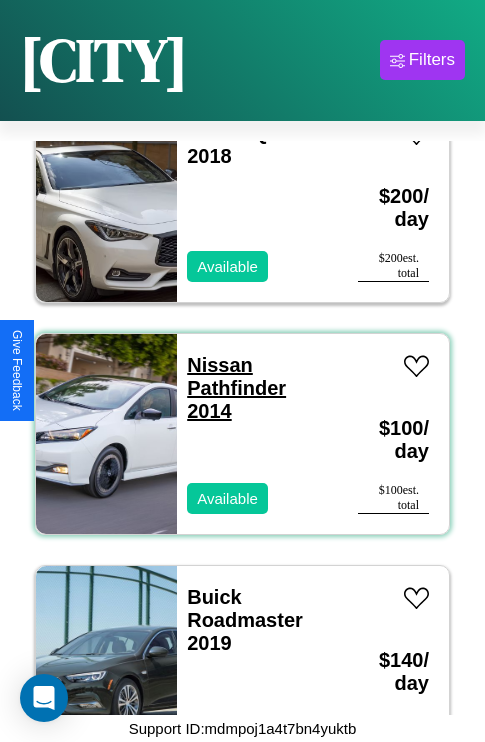 click on "Nissan   Pathfinder   2014" at bounding box center [236, 388] 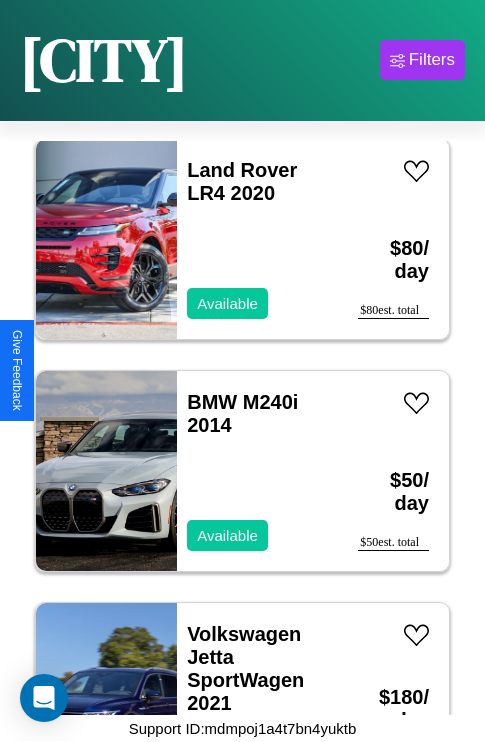 scroll, scrollTop: 2395, scrollLeft: 0, axis: vertical 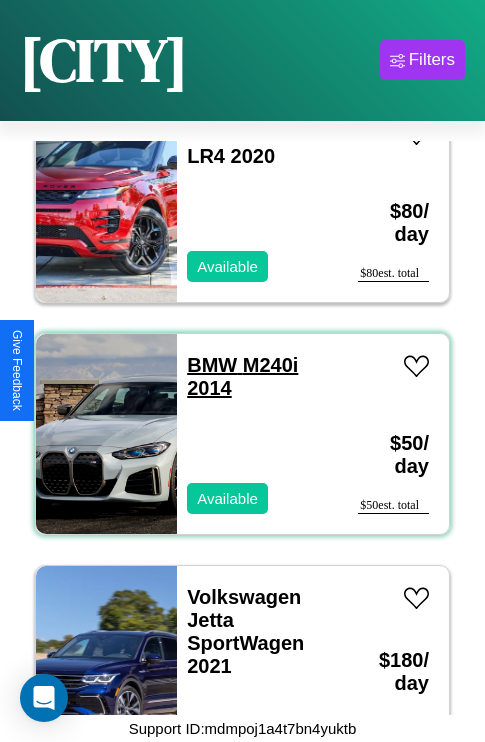 click on "BMW   M240i   2014" at bounding box center (242, 376) 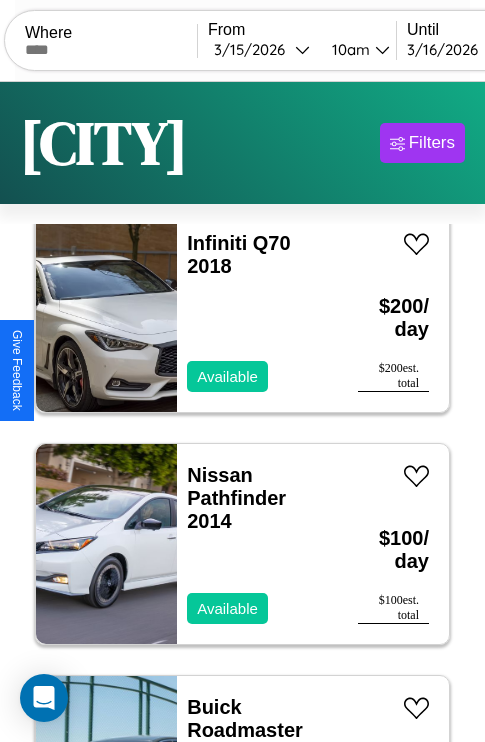 scroll, scrollTop: 0, scrollLeft: 0, axis: both 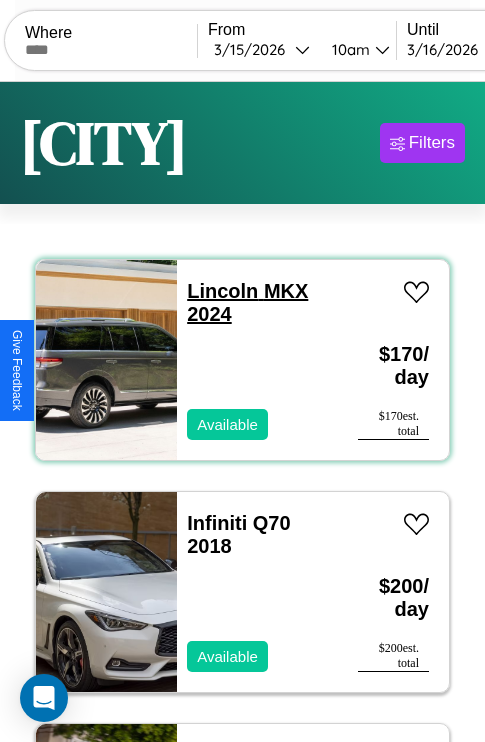 click on "Lincoln   MKX   2024" at bounding box center (247, 302) 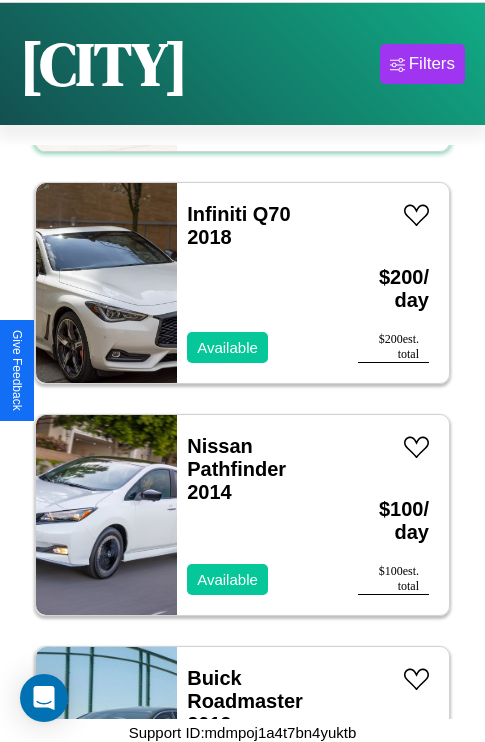scroll, scrollTop: 95, scrollLeft: 0, axis: vertical 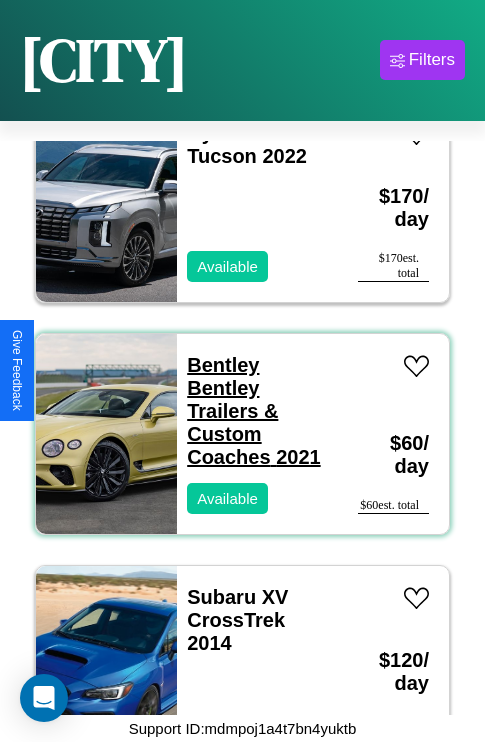 click on "Bentley   Bentley Trailers & Custom Coaches   2021" at bounding box center (253, 411) 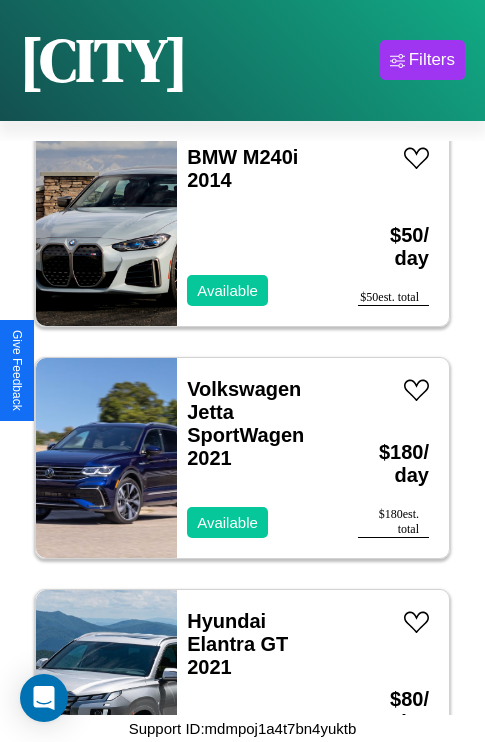scroll, scrollTop: 2627, scrollLeft: 0, axis: vertical 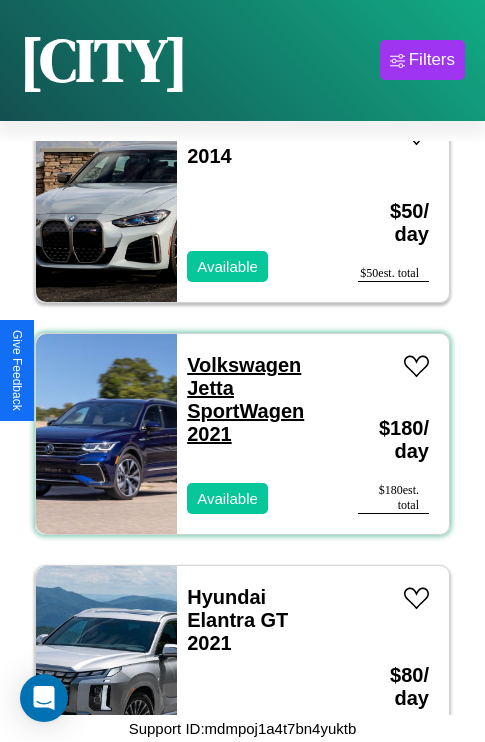 click on "Volkswagen   Jetta SportWagen   2021" at bounding box center [245, 399] 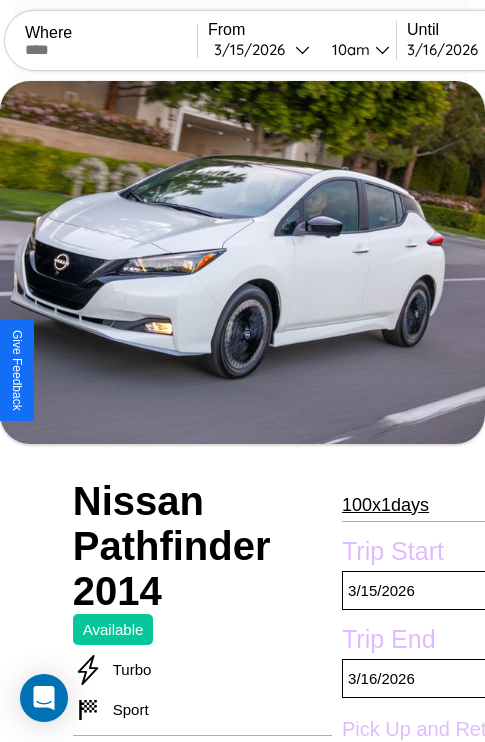 scroll, scrollTop: 709, scrollLeft: 48, axis: both 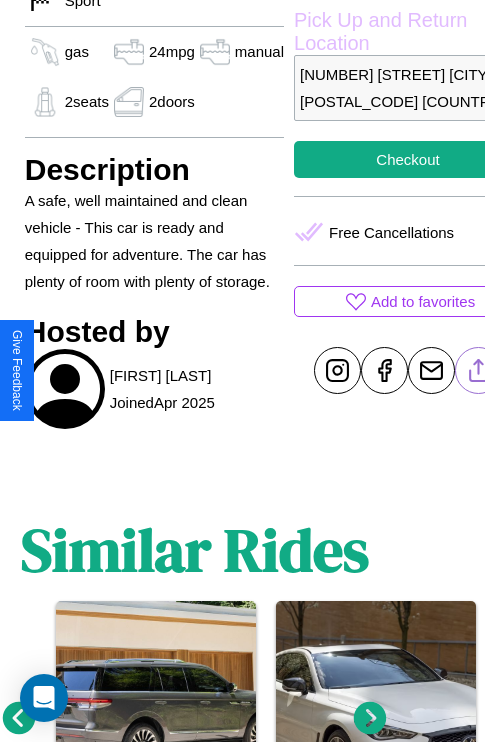 click 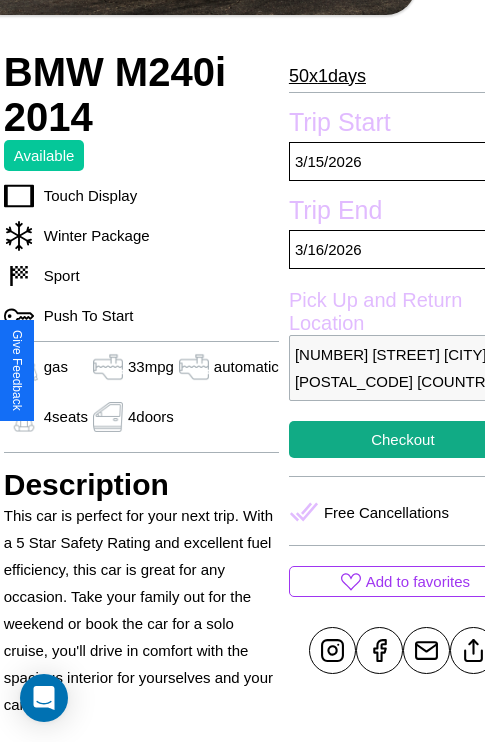 scroll, scrollTop: 390, scrollLeft: 84, axis: both 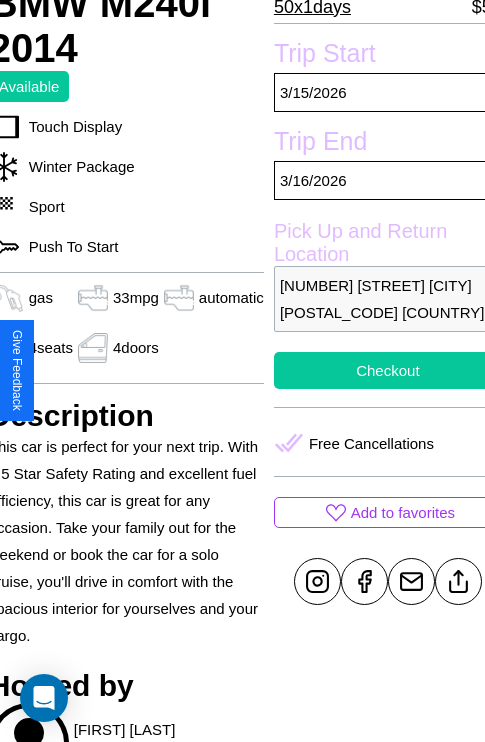 click on "Checkout" at bounding box center (388, 370) 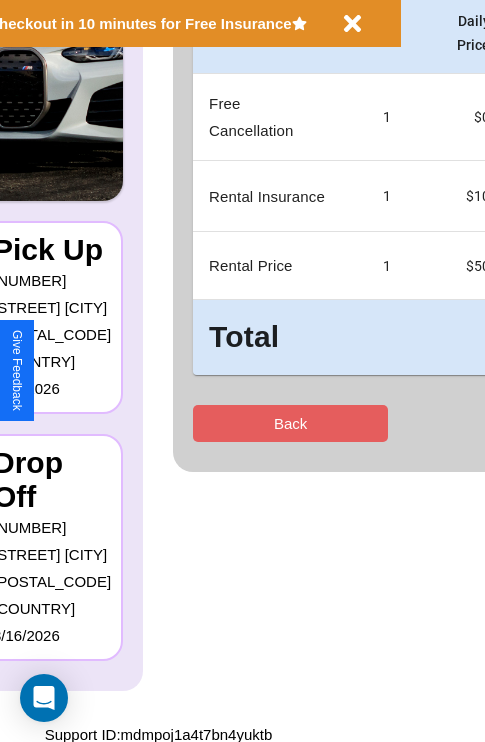 scroll, scrollTop: 0, scrollLeft: 0, axis: both 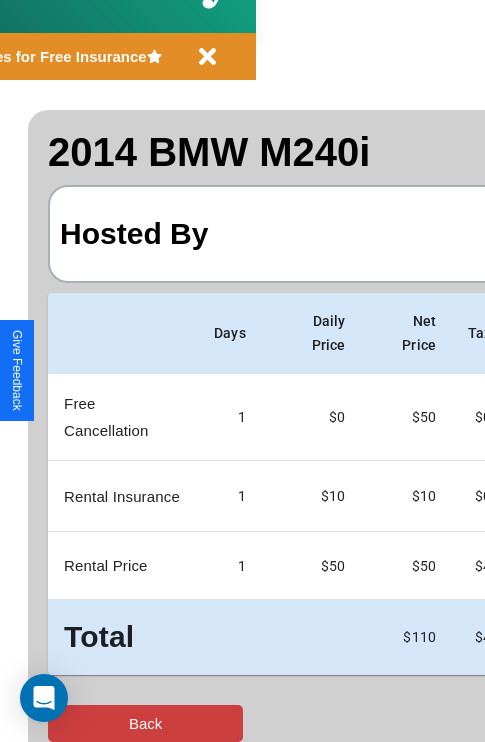 click on "Back" at bounding box center (145, 723) 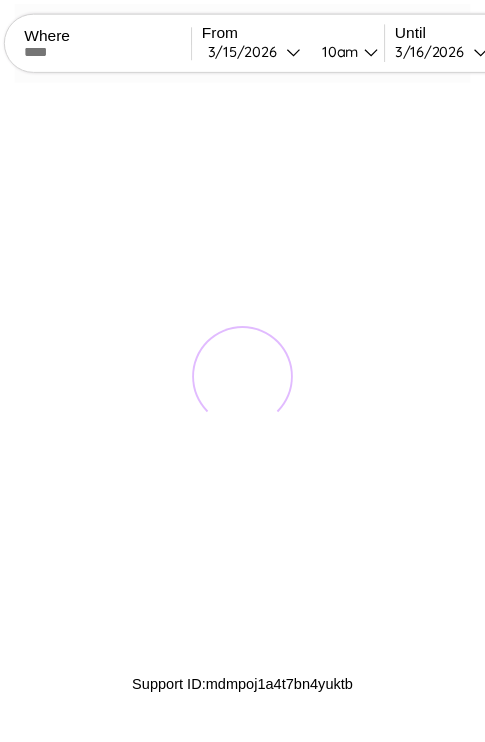 scroll, scrollTop: 0, scrollLeft: 0, axis: both 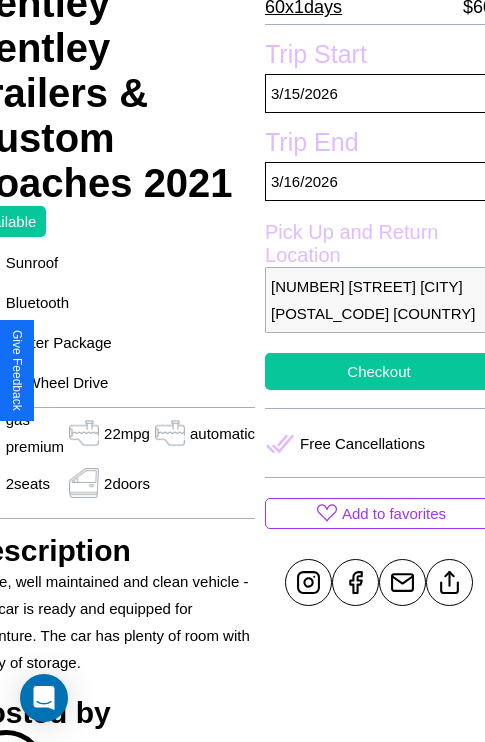 click on "Checkout" at bounding box center (379, 371) 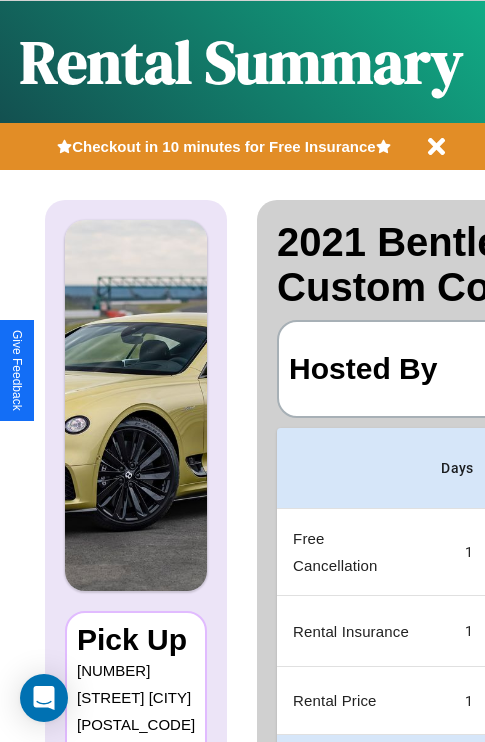 scroll, scrollTop: 0, scrollLeft: 378, axis: horizontal 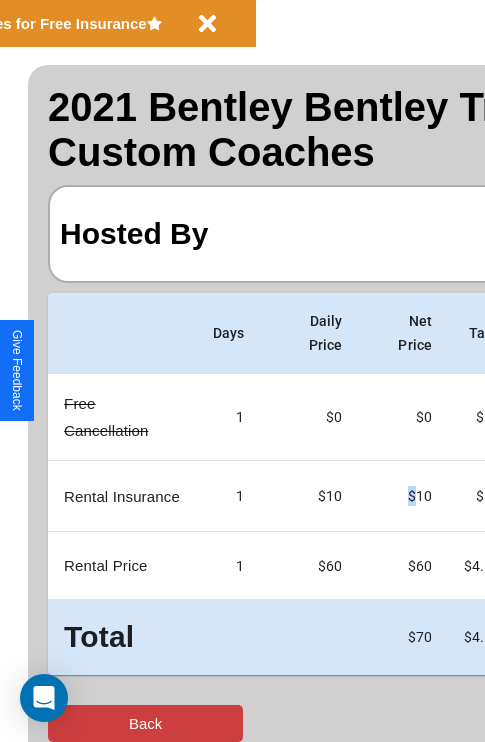 click on "Back" at bounding box center [145, 723] 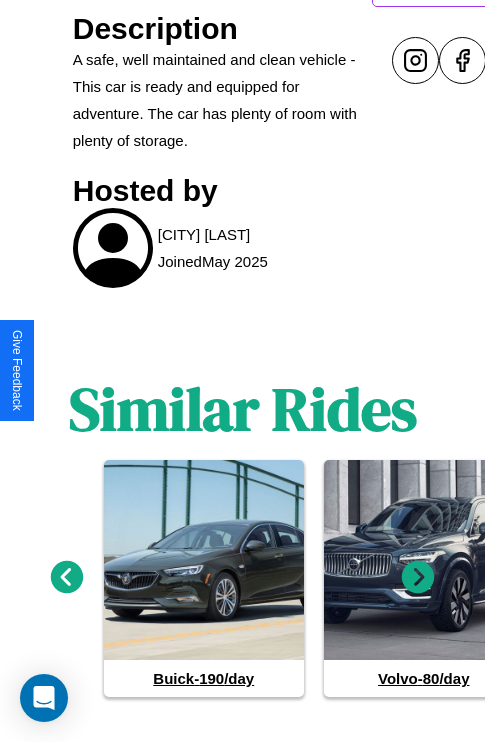 scroll, scrollTop: 922, scrollLeft: 0, axis: vertical 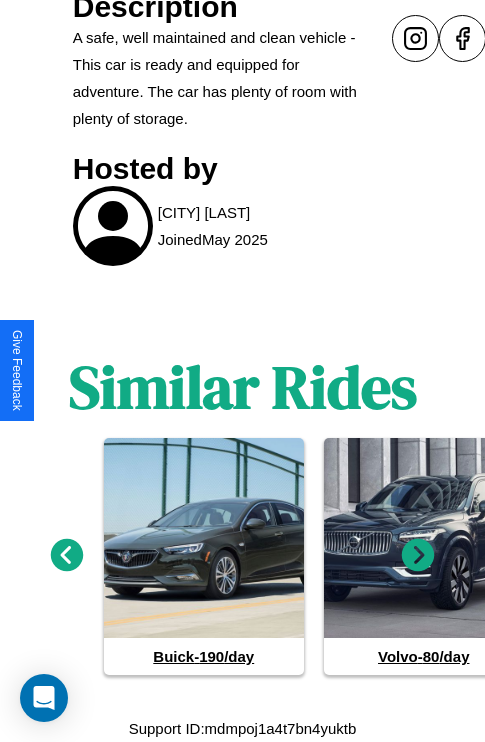 click 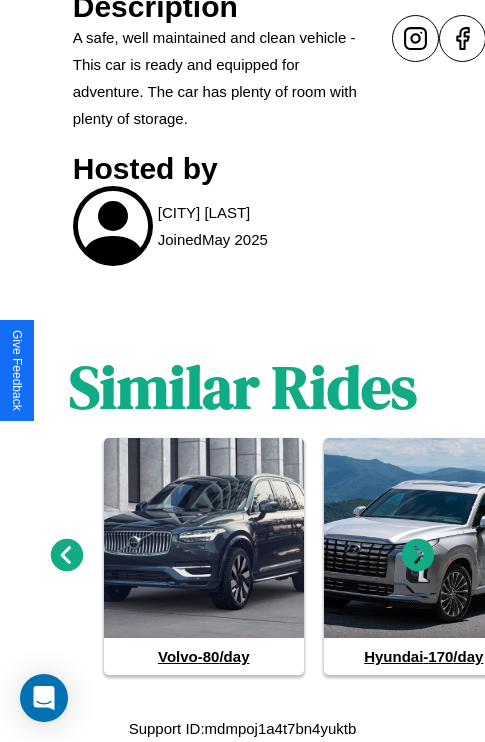 click 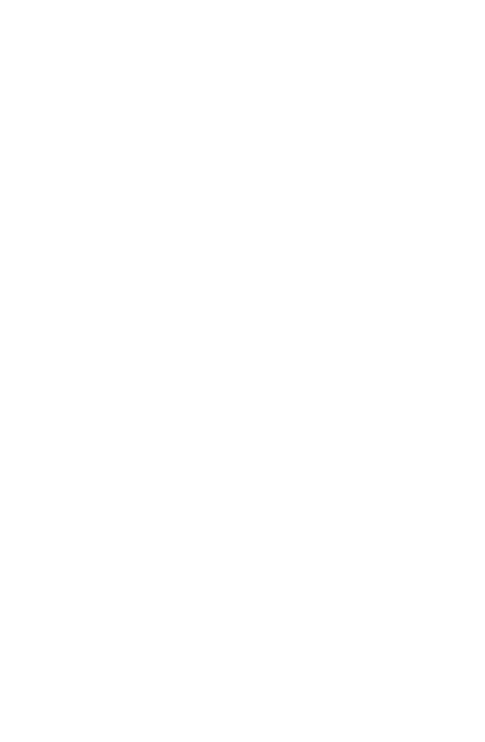 scroll, scrollTop: 0, scrollLeft: 0, axis: both 